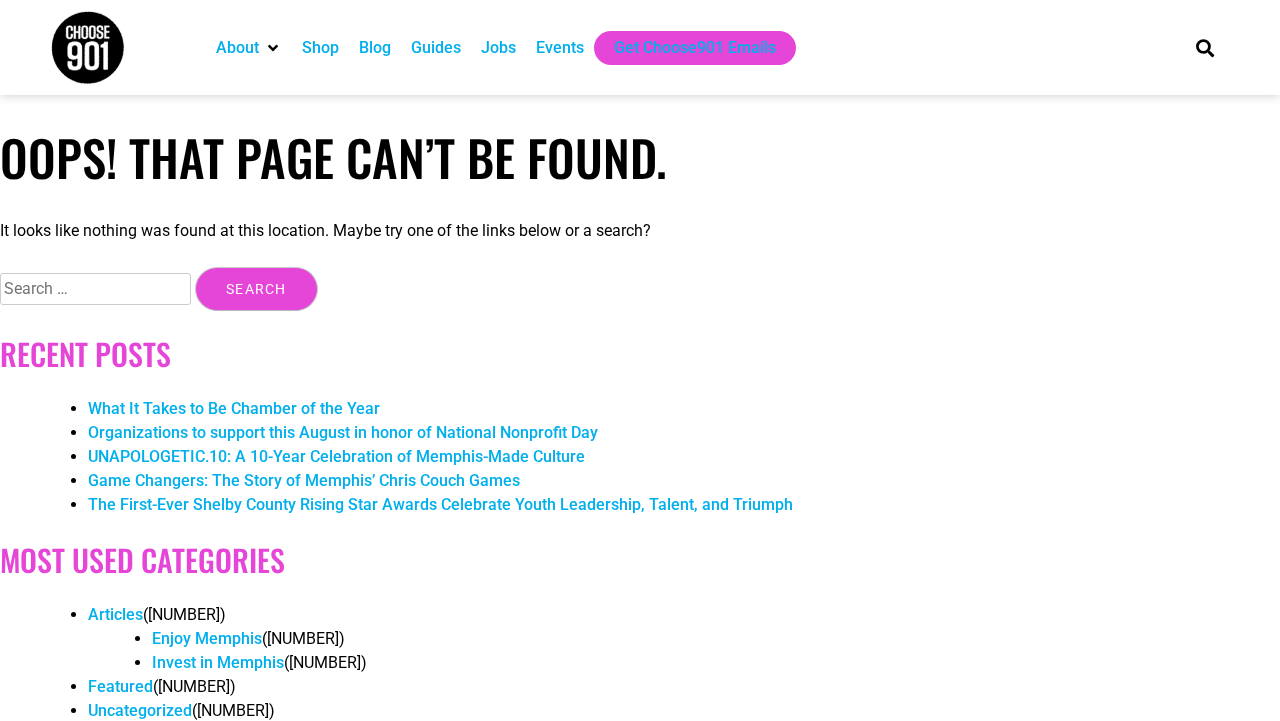 scroll, scrollTop: 0, scrollLeft: 0, axis: both 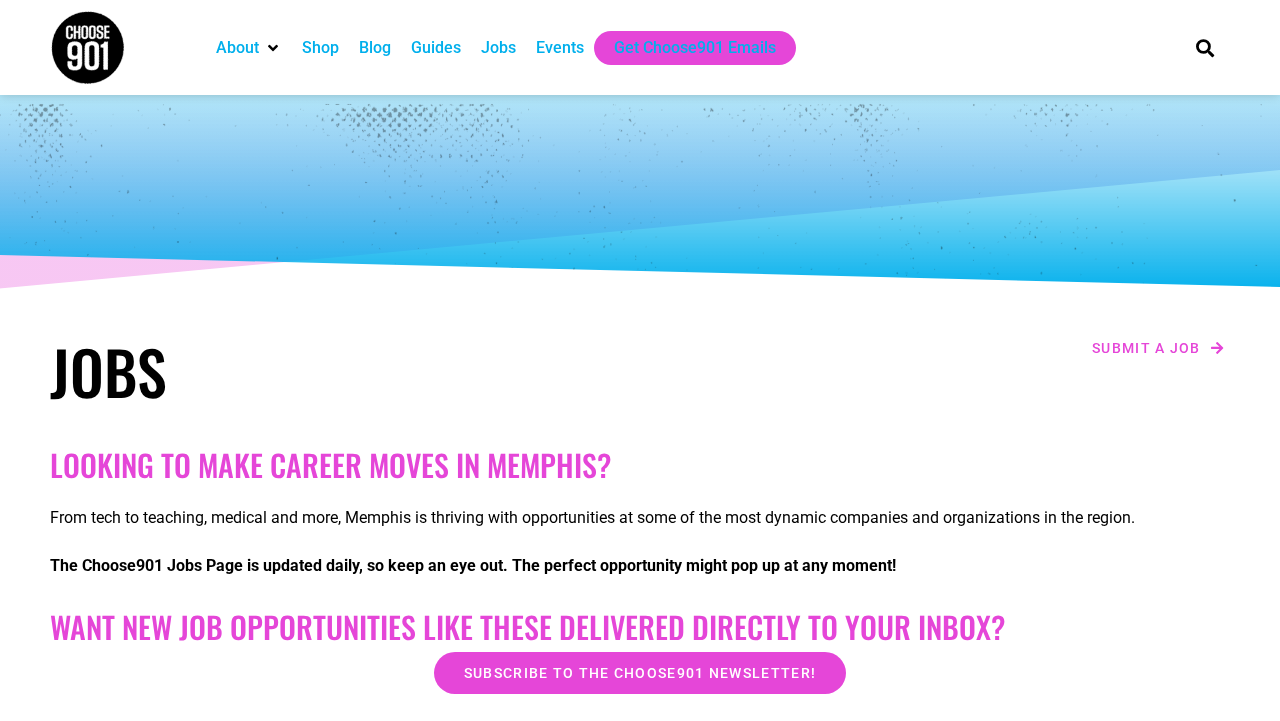 click on "Jobs" at bounding box center (498, 48) 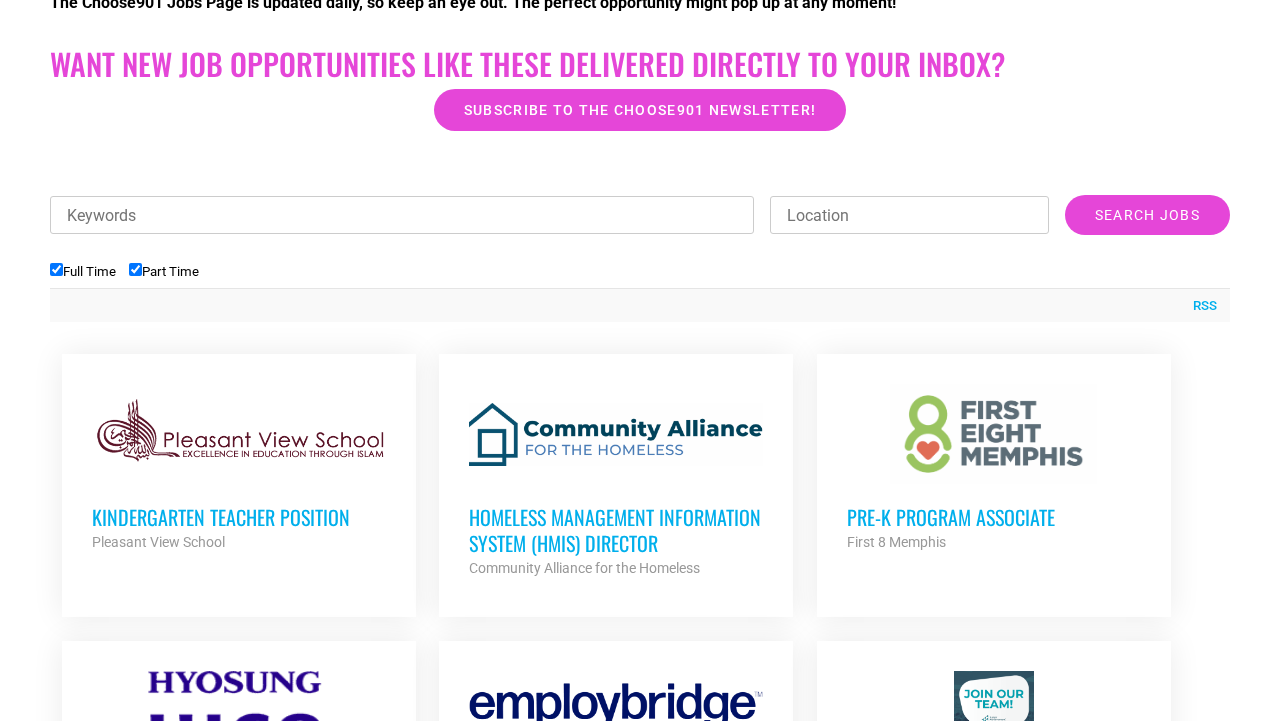 scroll, scrollTop: 560, scrollLeft: 0, axis: vertical 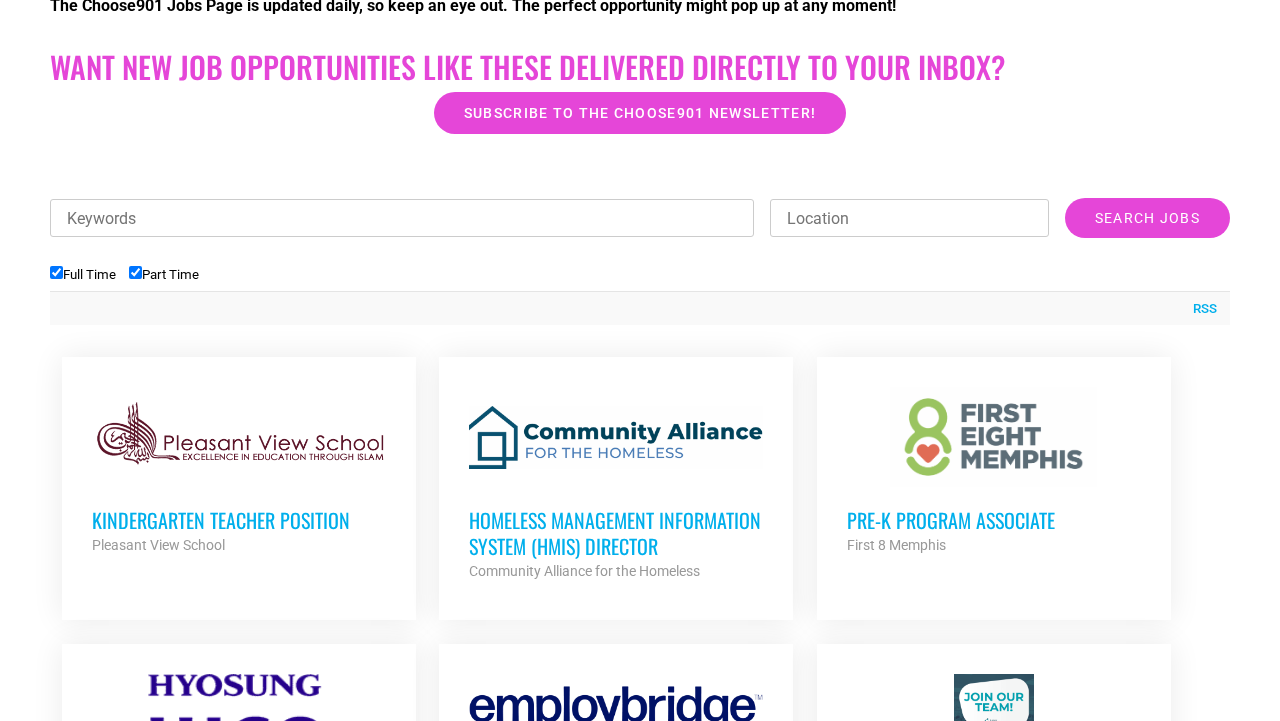 click on "Location" at bounding box center (909, 218) 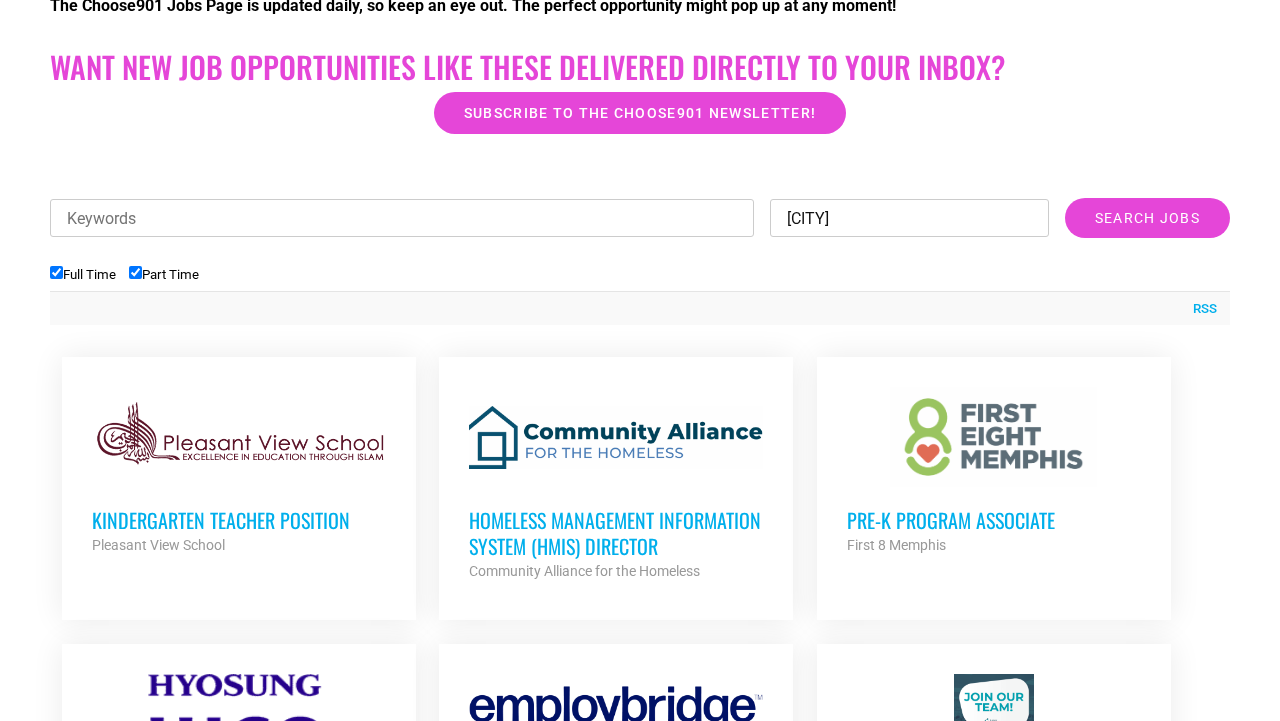 type on "memphis" 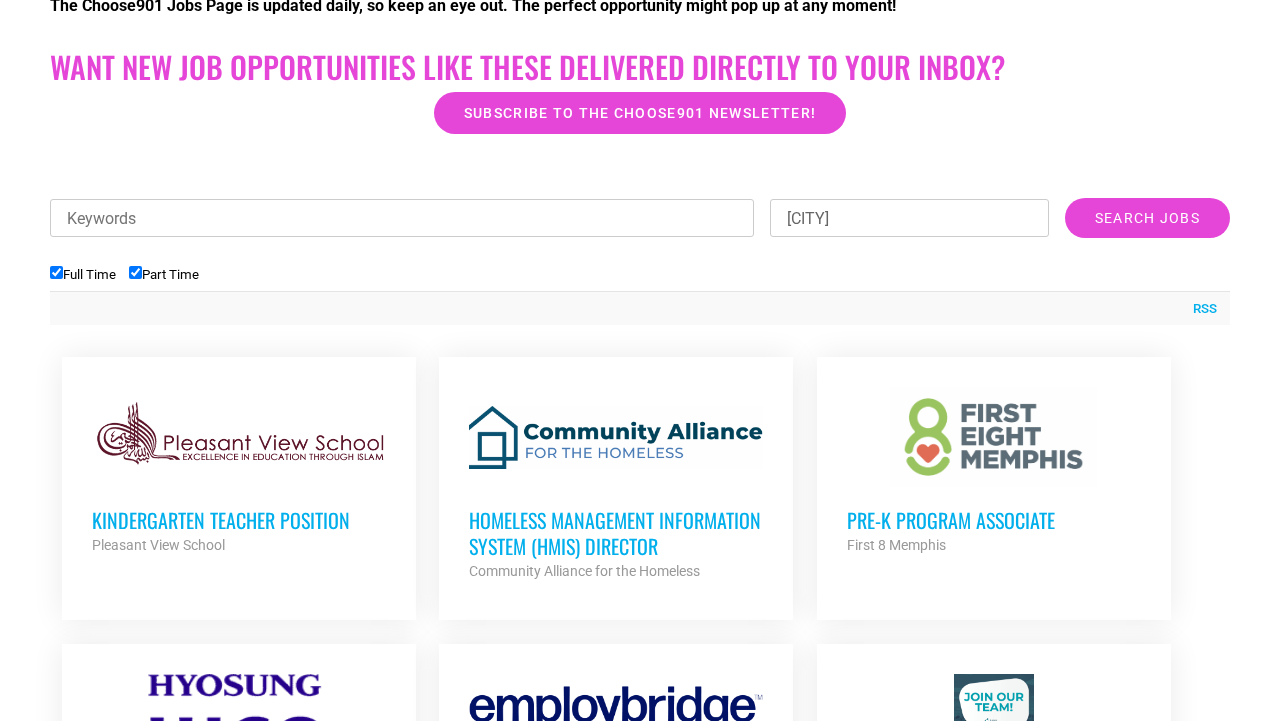 click at bounding box center (640, 166) 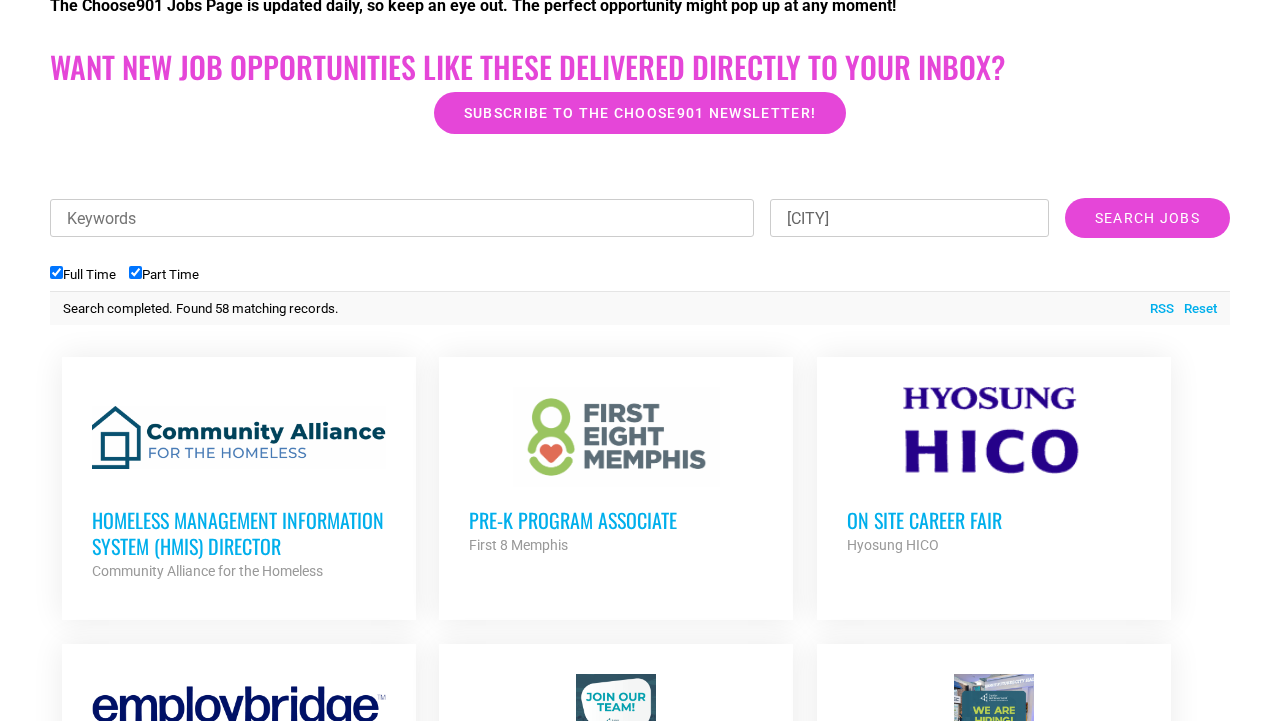 click on "Subscribe to the Choose901 newsletter!" at bounding box center (640, 113) 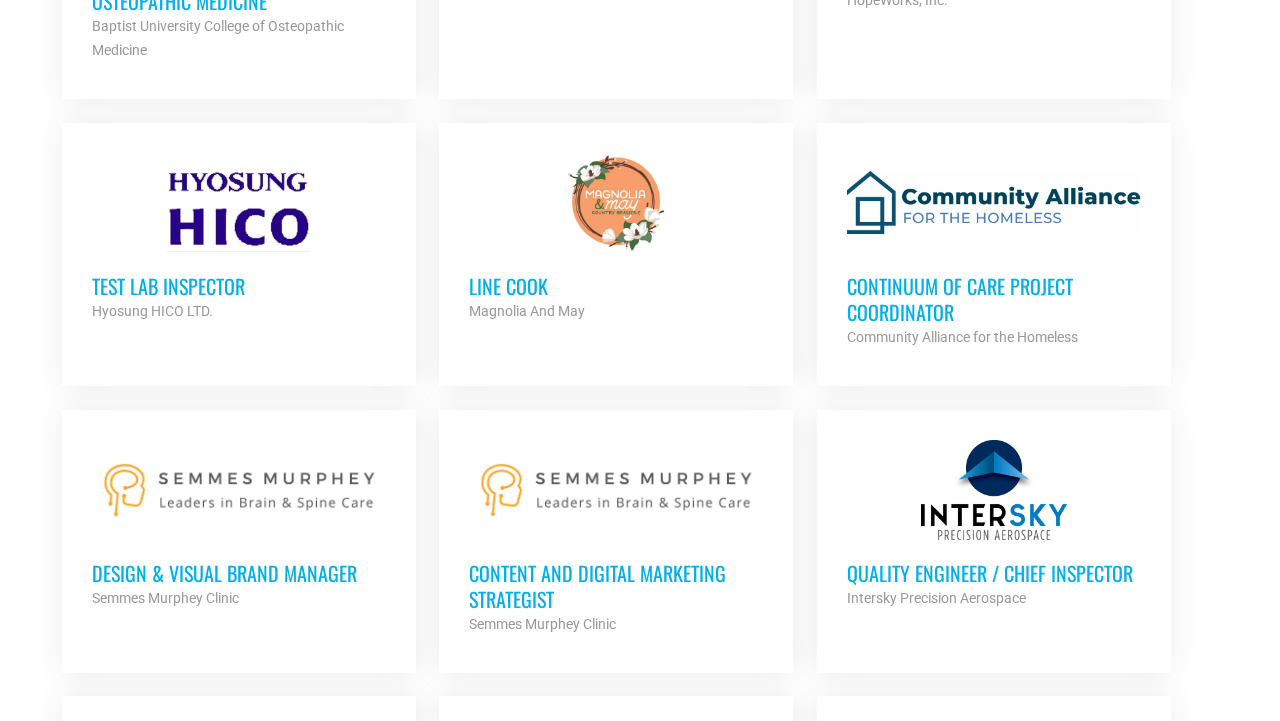 scroll, scrollTop: 1720, scrollLeft: 0, axis: vertical 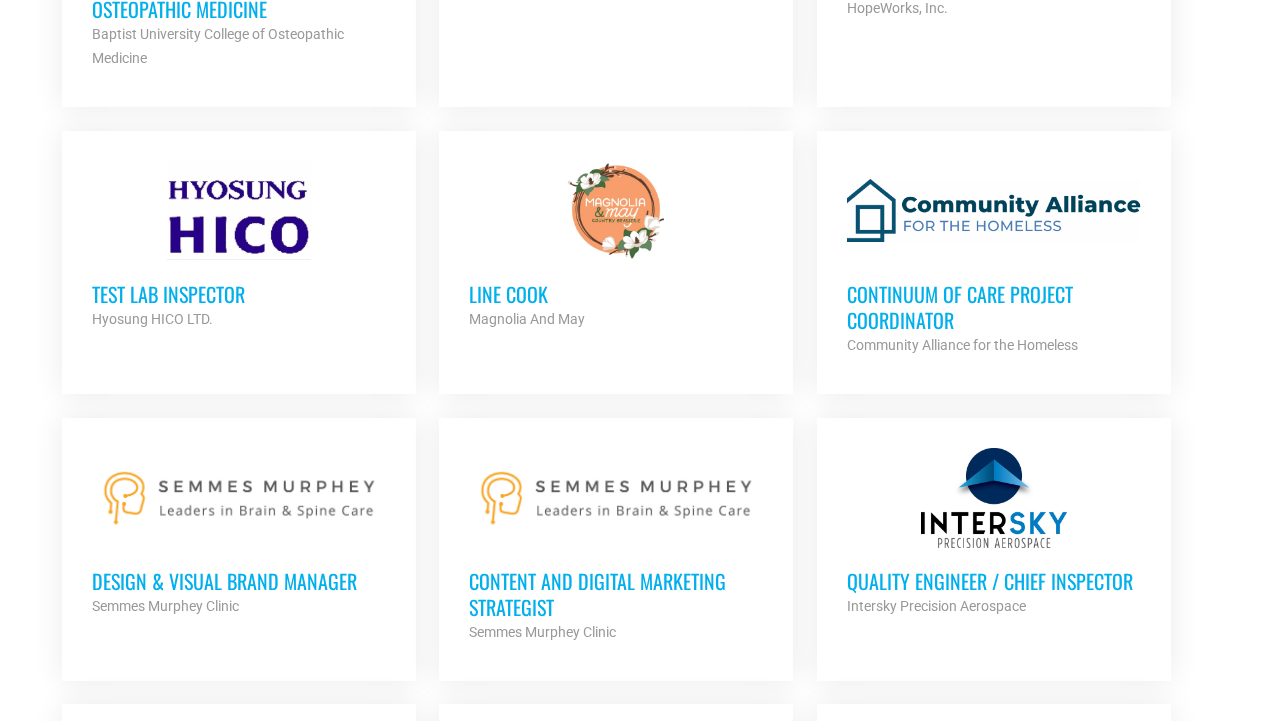 click on "Test Lab Inspector" at bounding box center (239, 294) 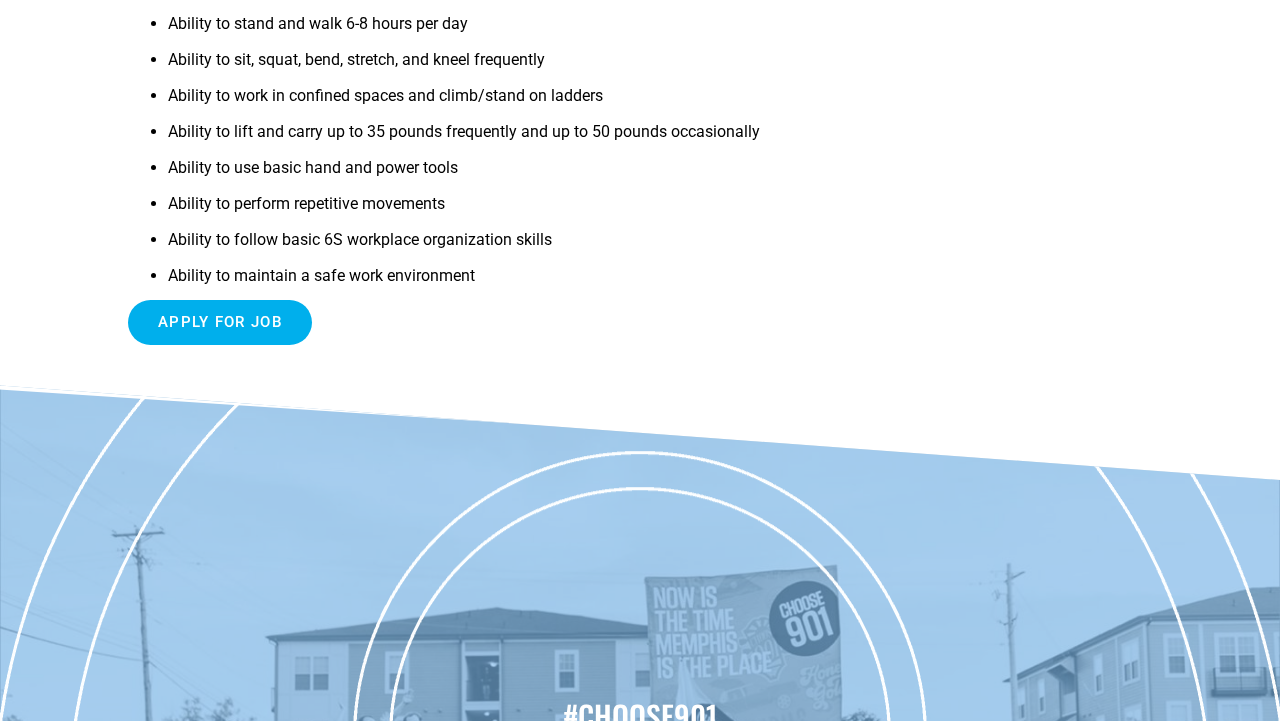 scroll, scrollTop: 1640, scrollLeft: 0, axis: vertical 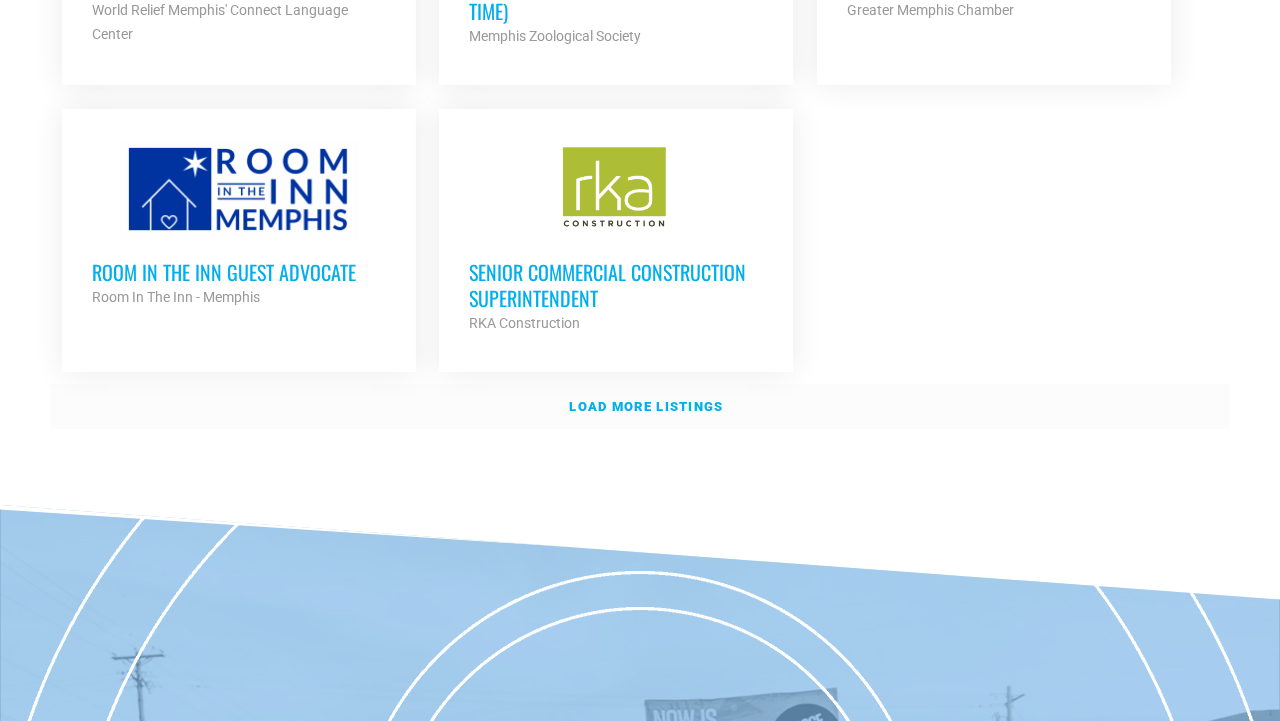 click on "Load more listings" at bounding box center (646, 406) 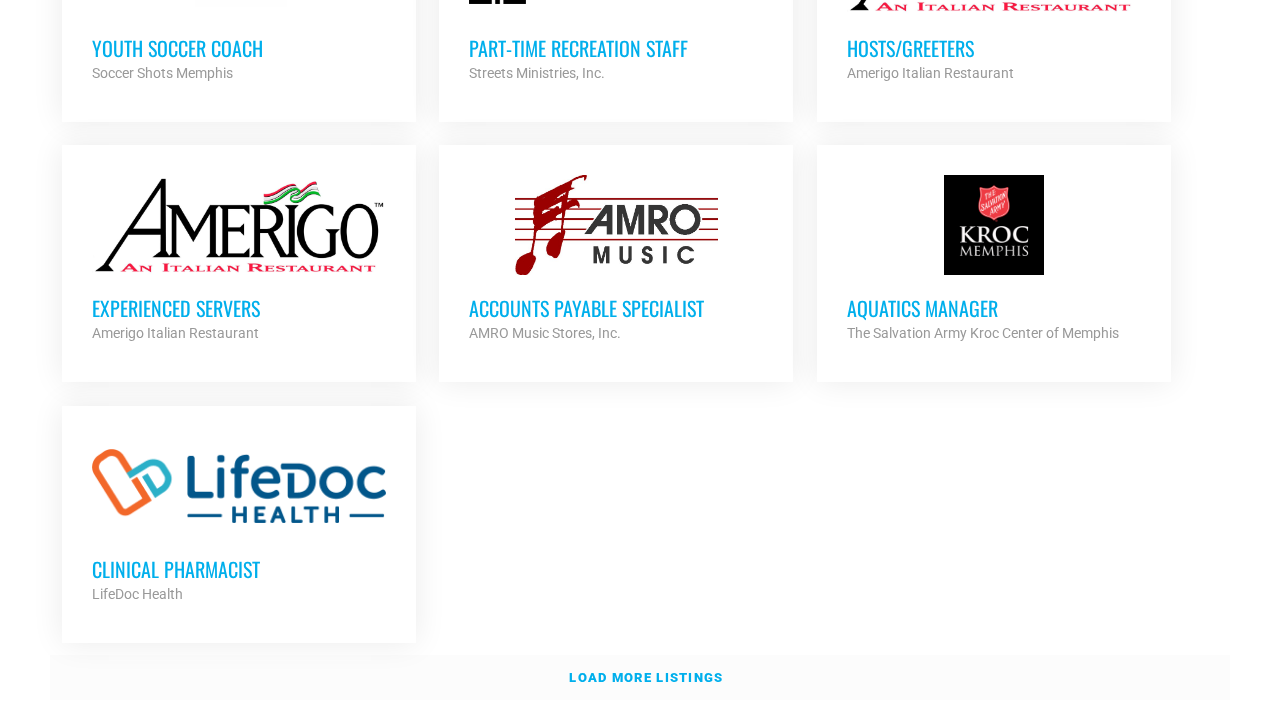 scroll, scrollTop: 4322, scrollLeft: 0, axis: vertical 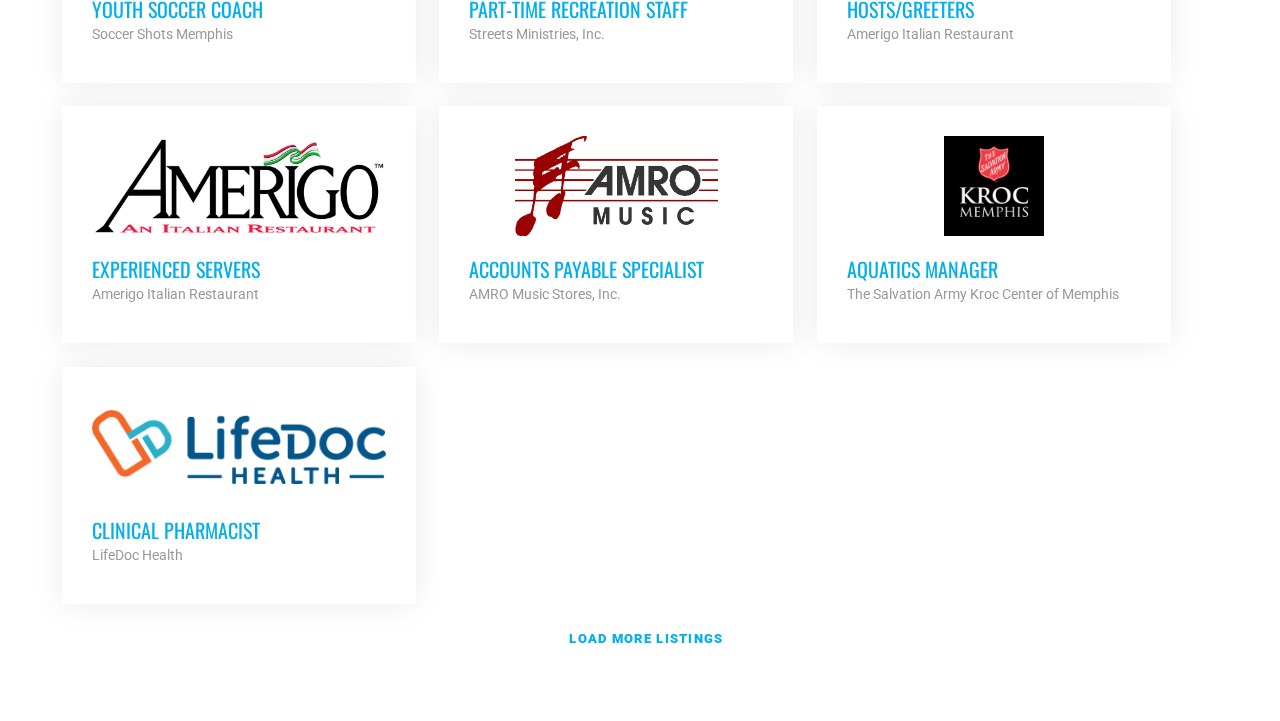 click on "Accounts Payable Specialist" at bounding box center [616, 269] 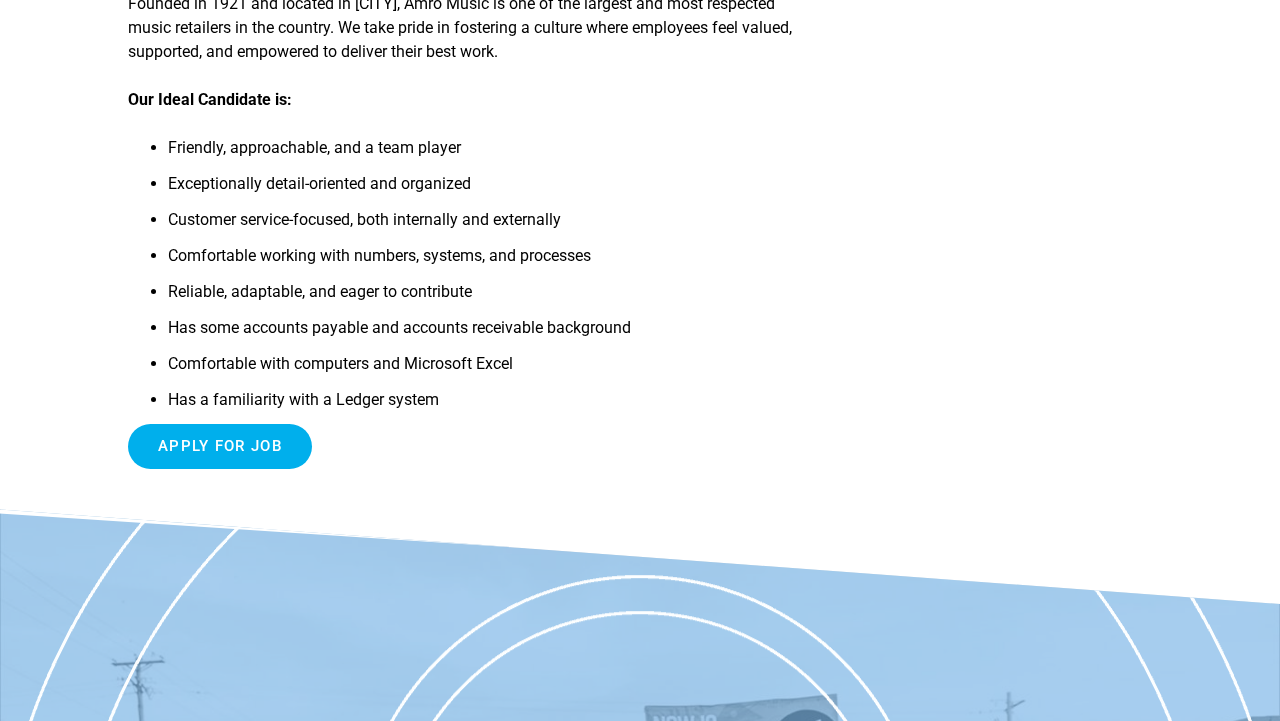 scroll, scrollTop: 1280, scrollLeft: 0, axis: vertical 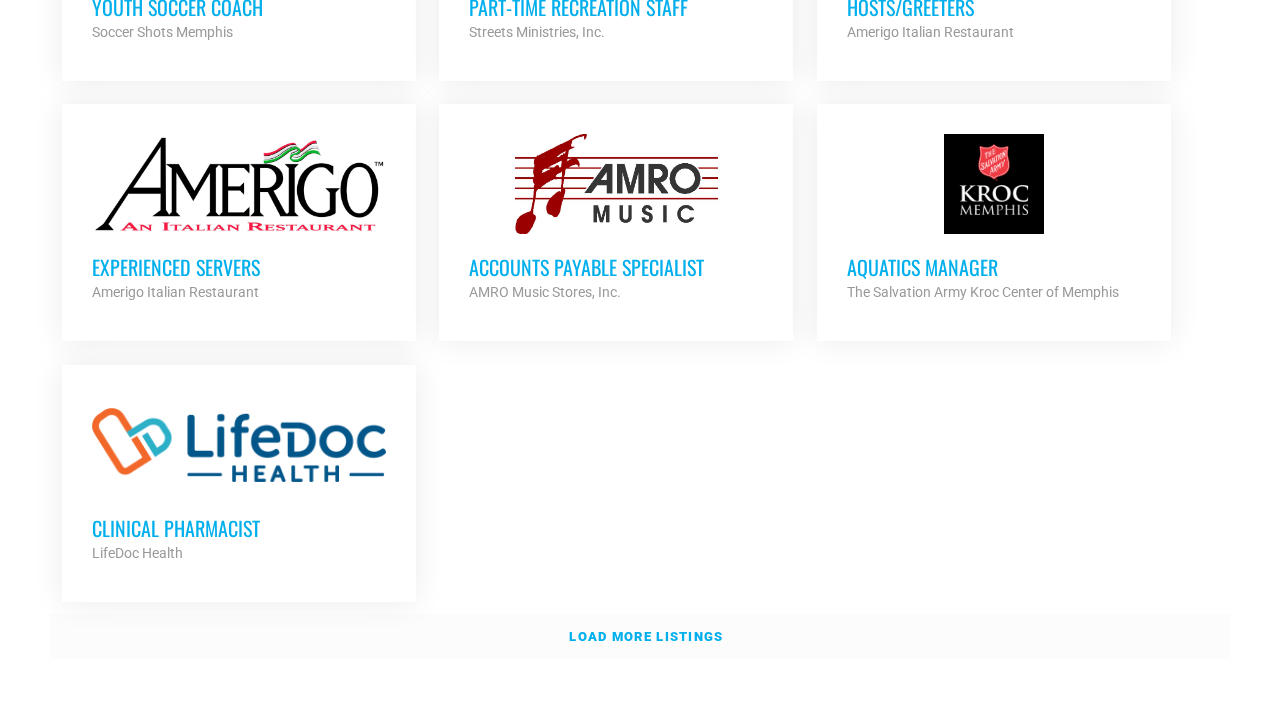 click on "Load more listings" at bounding box center [646, 636] 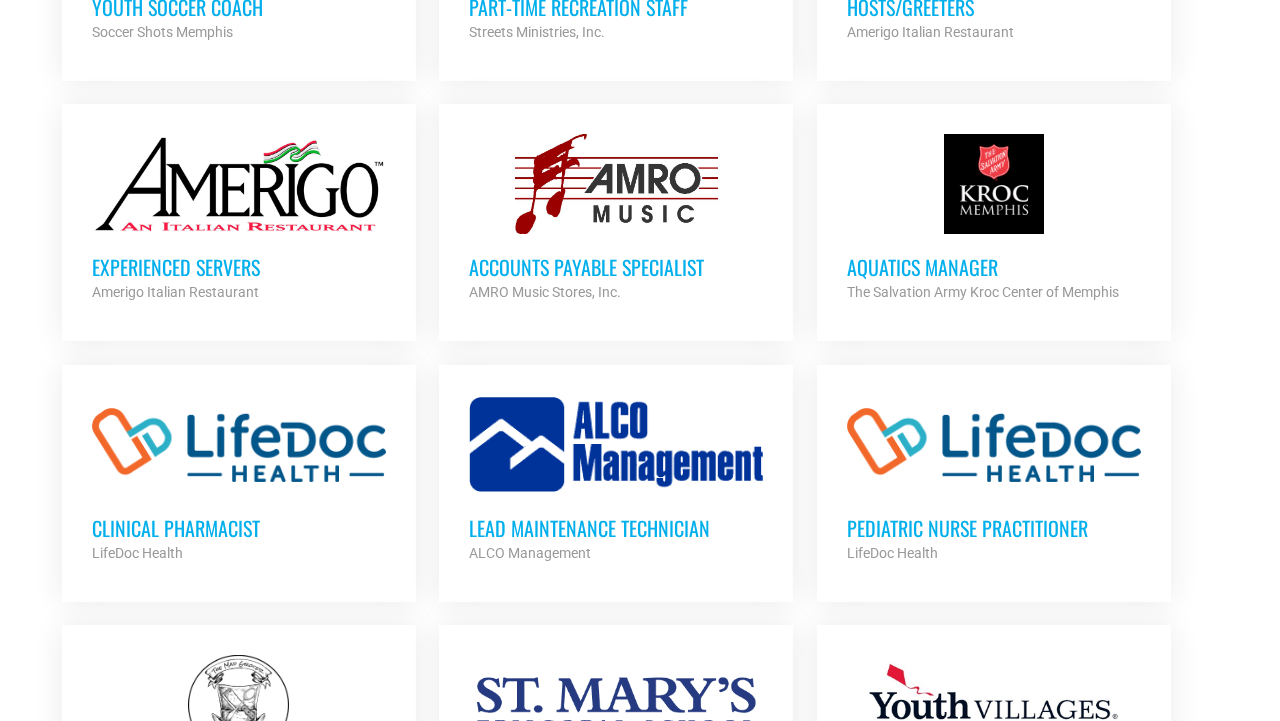 click on "Homeless Management Information System (HMIS) Director
Community Alliance for the Homeless
Partner Org
Full Time
Pre-K Program Associate
First 8 Memphis
Partner Org
Full Time
On Site Career Fair
Hyosung HICO
Partner Org
Full Time
Business Development Manager
Employbridge
Partner Org
Full Time
JA Director of Education Programs
Junior Achievement of Memphis and the Mid-South
Partner Org
Full Time" at bounding box center (640, -595) 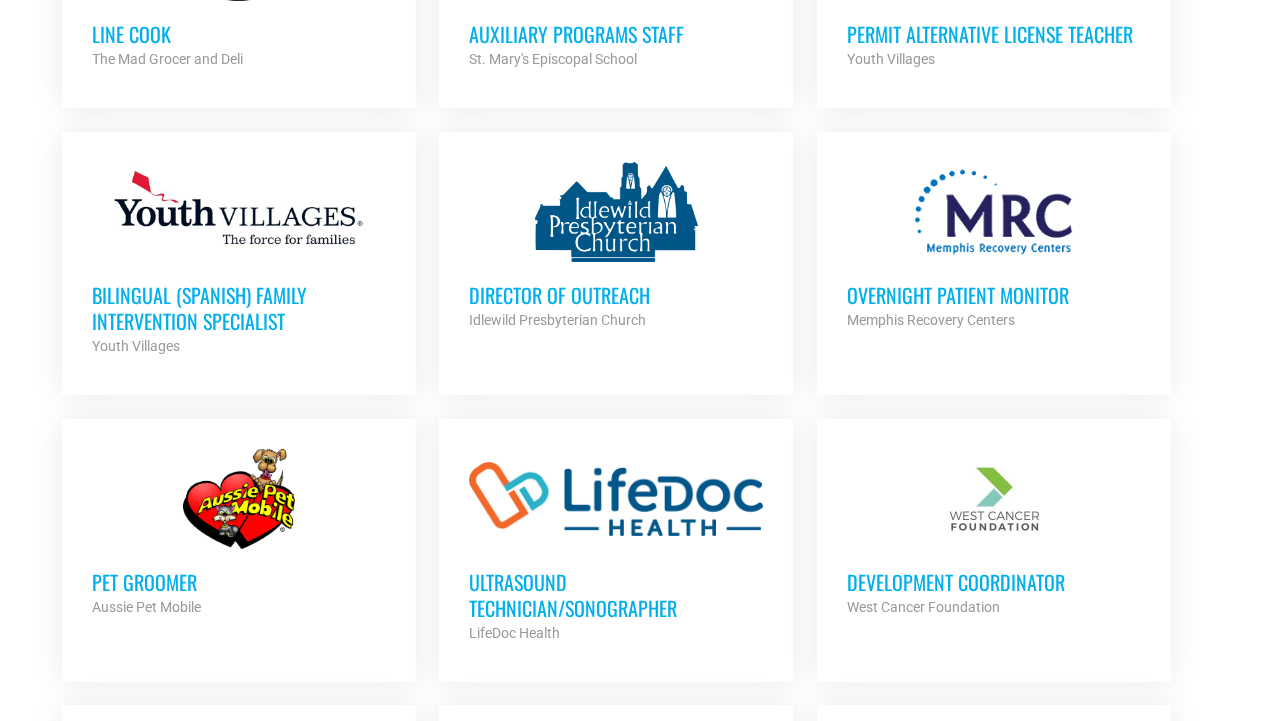 scroll, scrollTop: 5084, scrollLeft: 0, axis: vertical 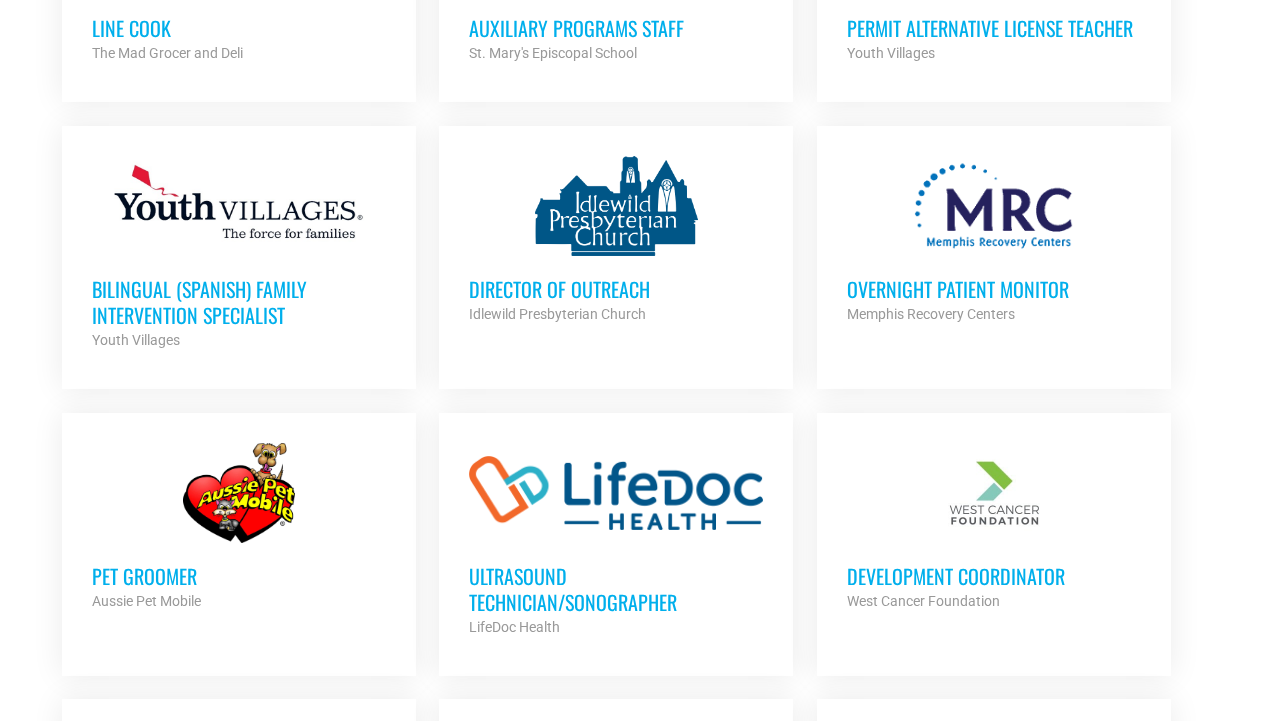 click on "Overnight Patient Monitor
Memphis Recovery Centers
Partner Org
Full Time" at bounding box center (994, 241) 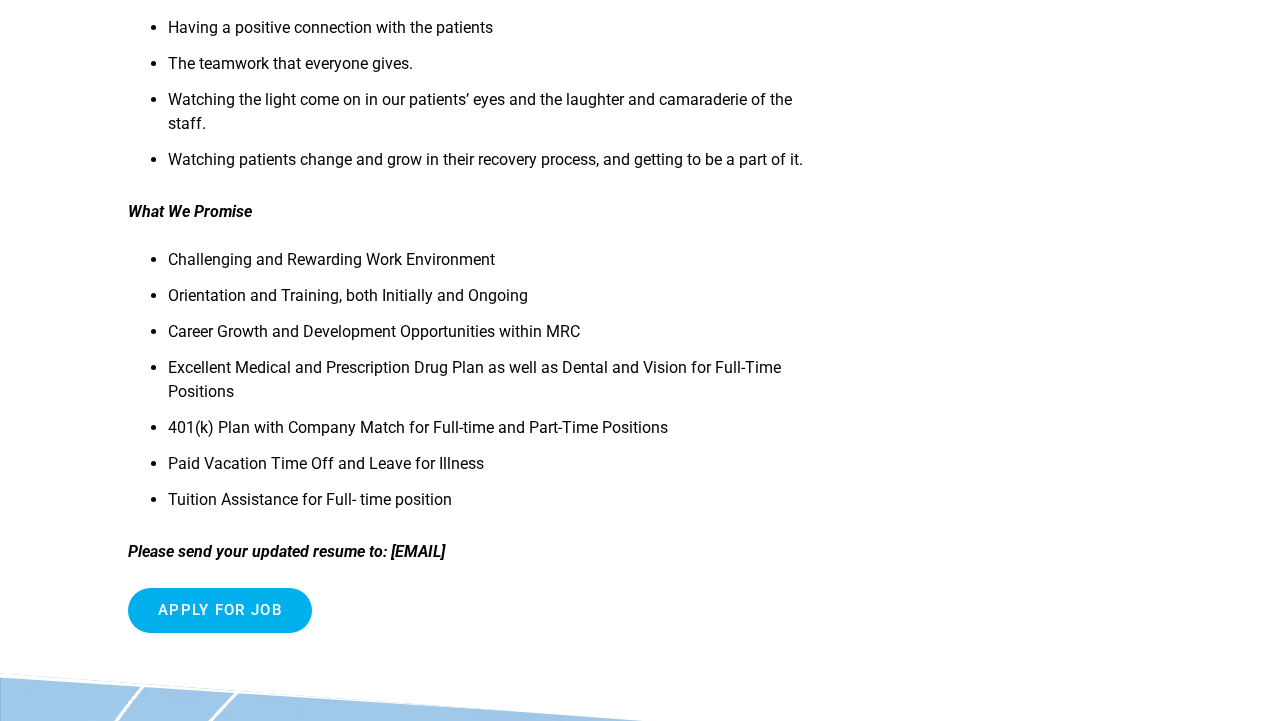 scroll, scrollTop: 1000, scrollLeft: 0, axis: vertical 